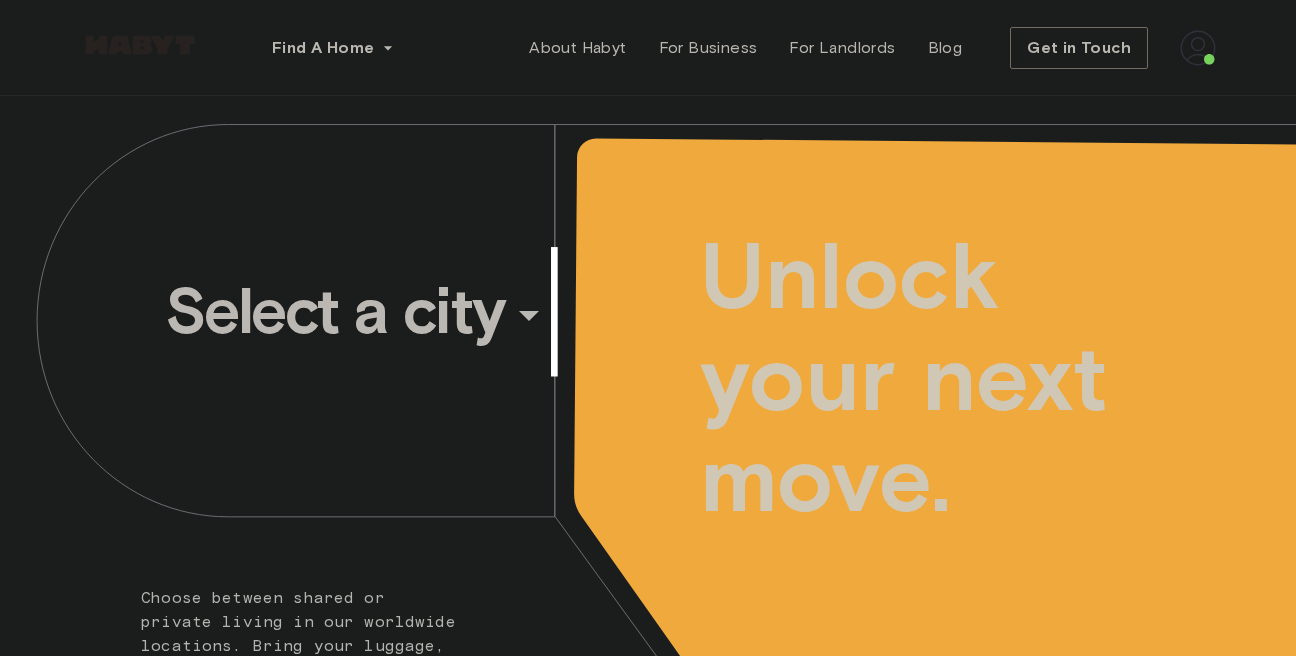 scroll, scrollTop: 0, scrollLeft: 0, axis: both 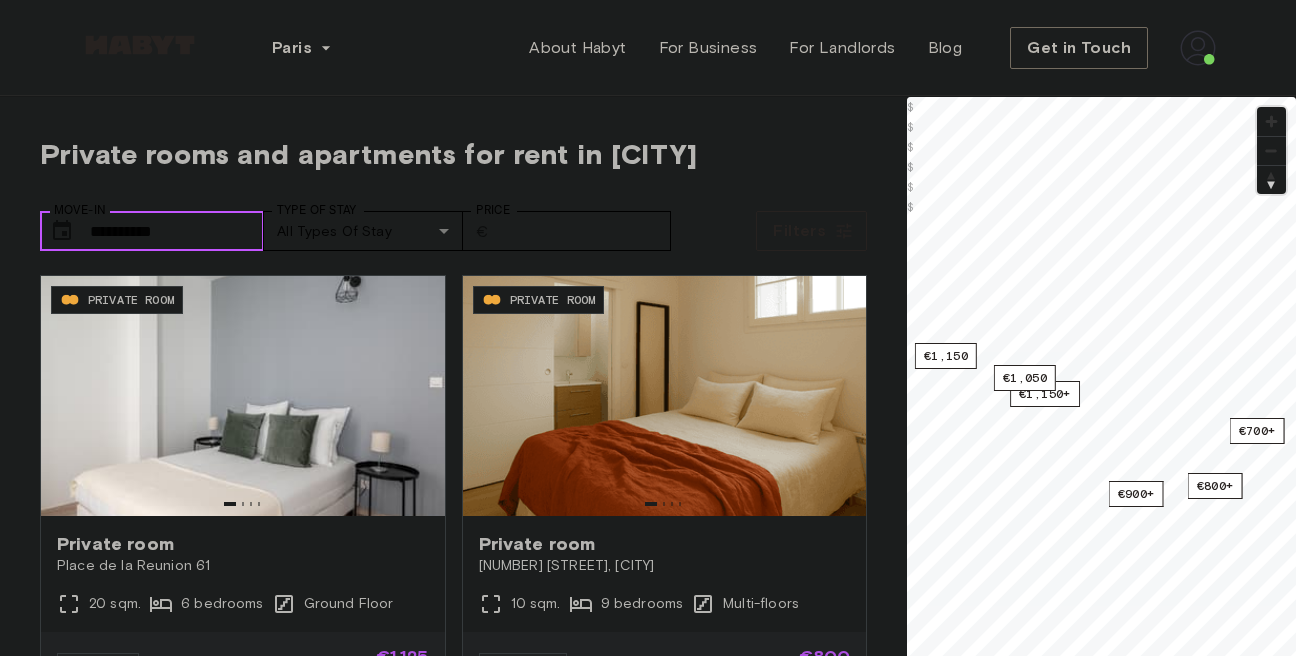 click on "**********" at bounding box center (177, 231) 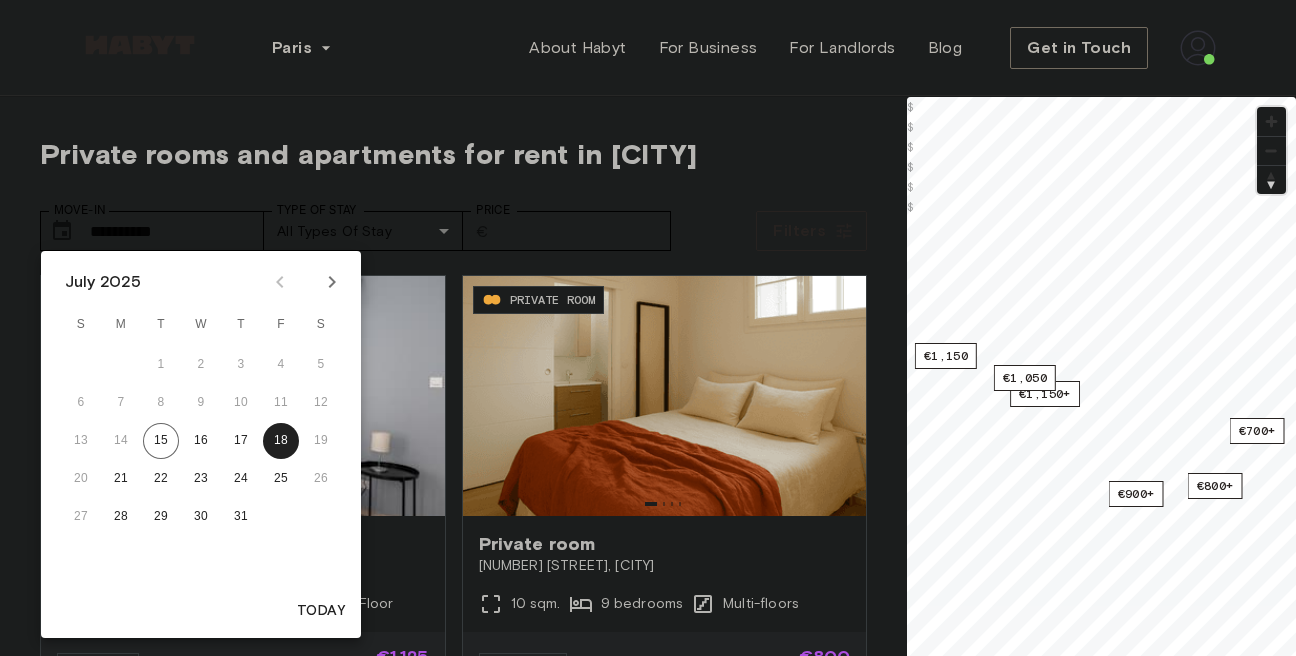 click 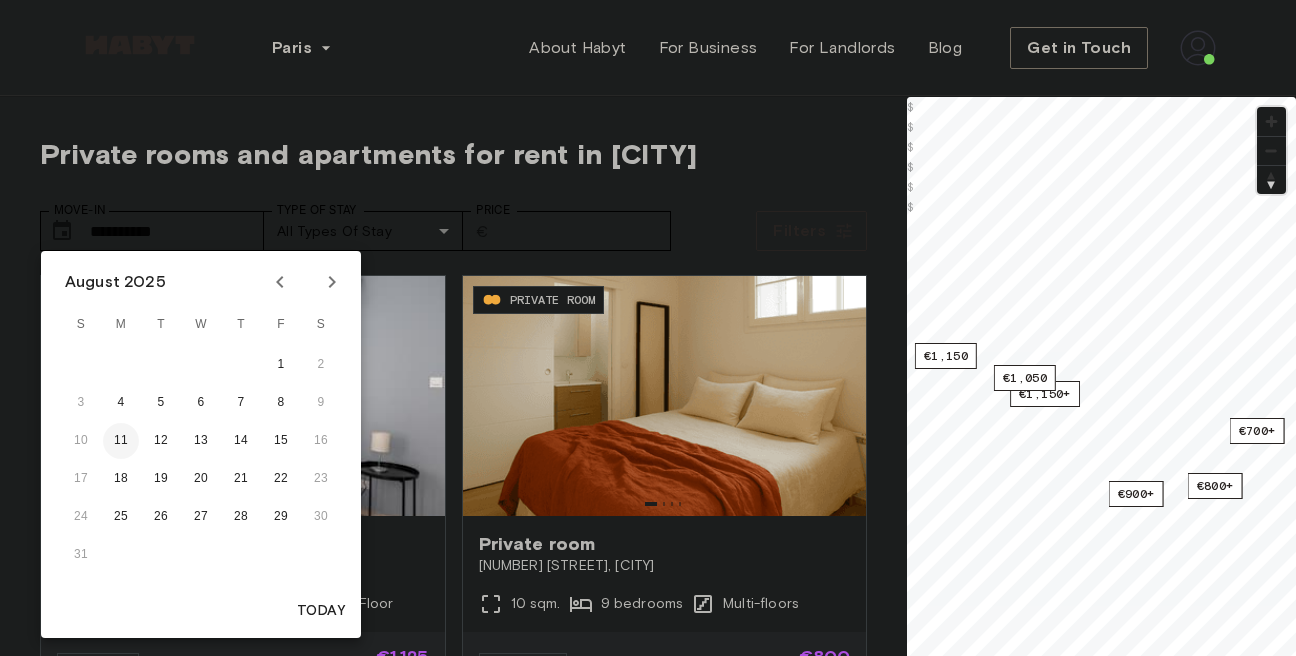 click on "11" at bounding box center (121, 441) 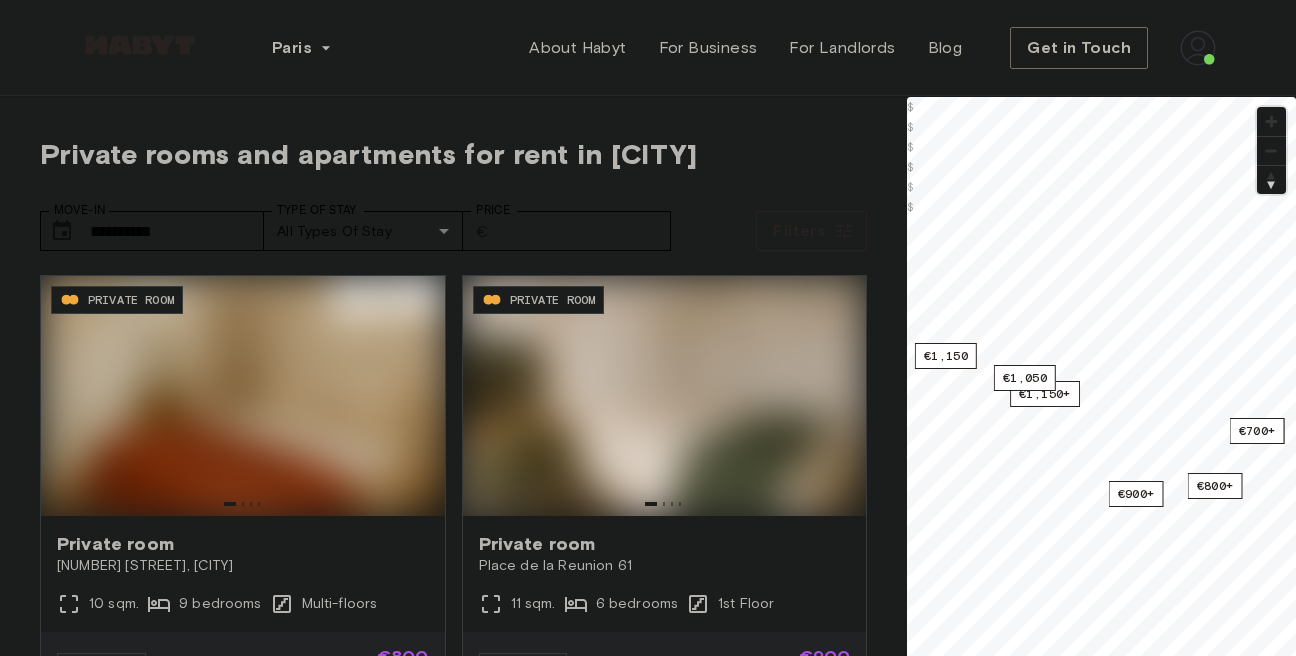 type on "**********" 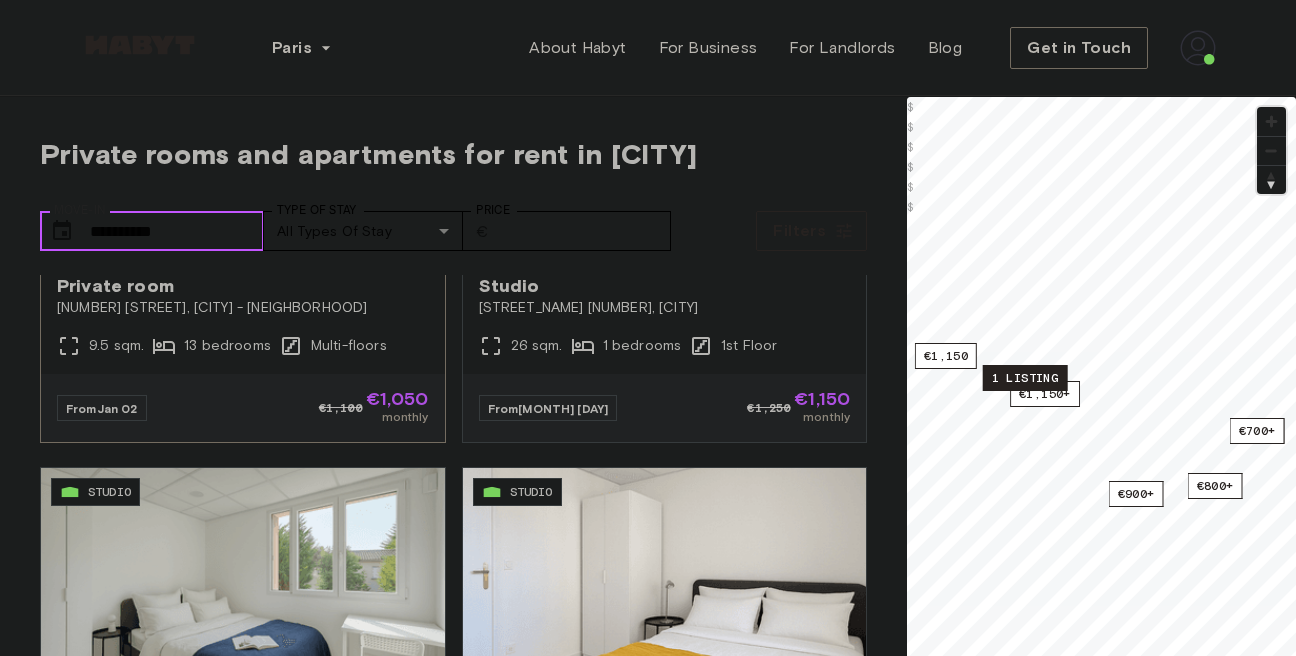 scroll, scrollTop: 2510, scrollLeft: 0, axis: vertical 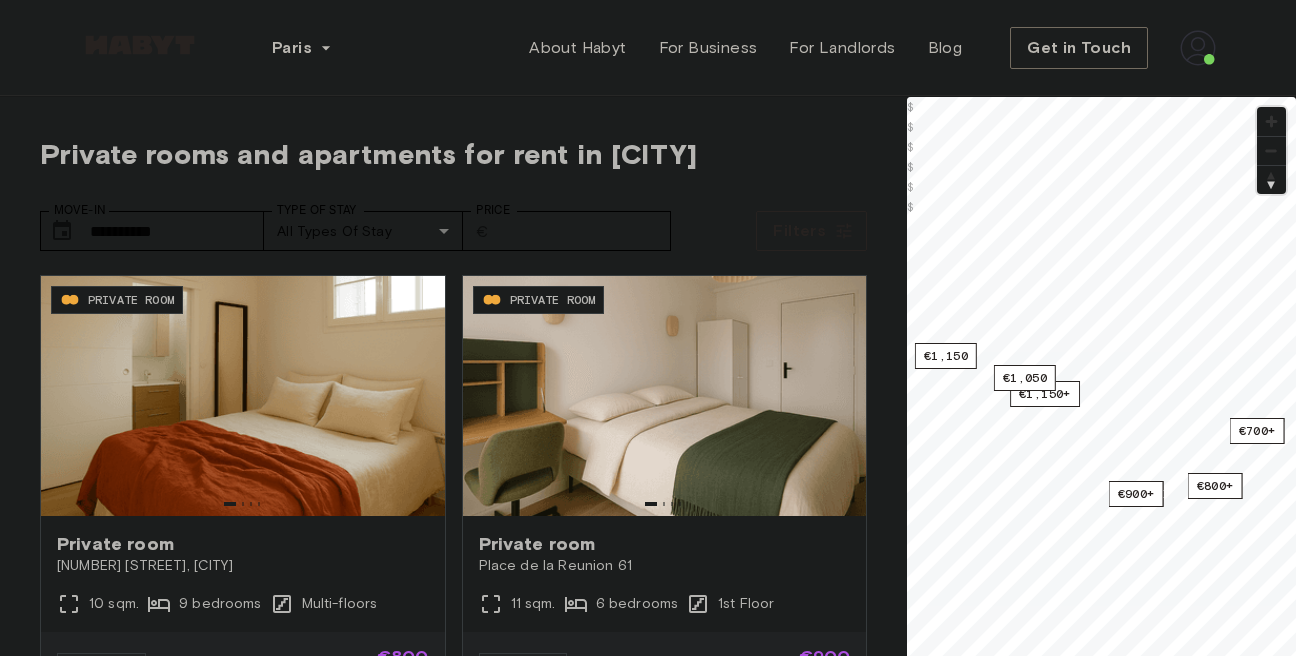 click at bounding box center (1198, 48) 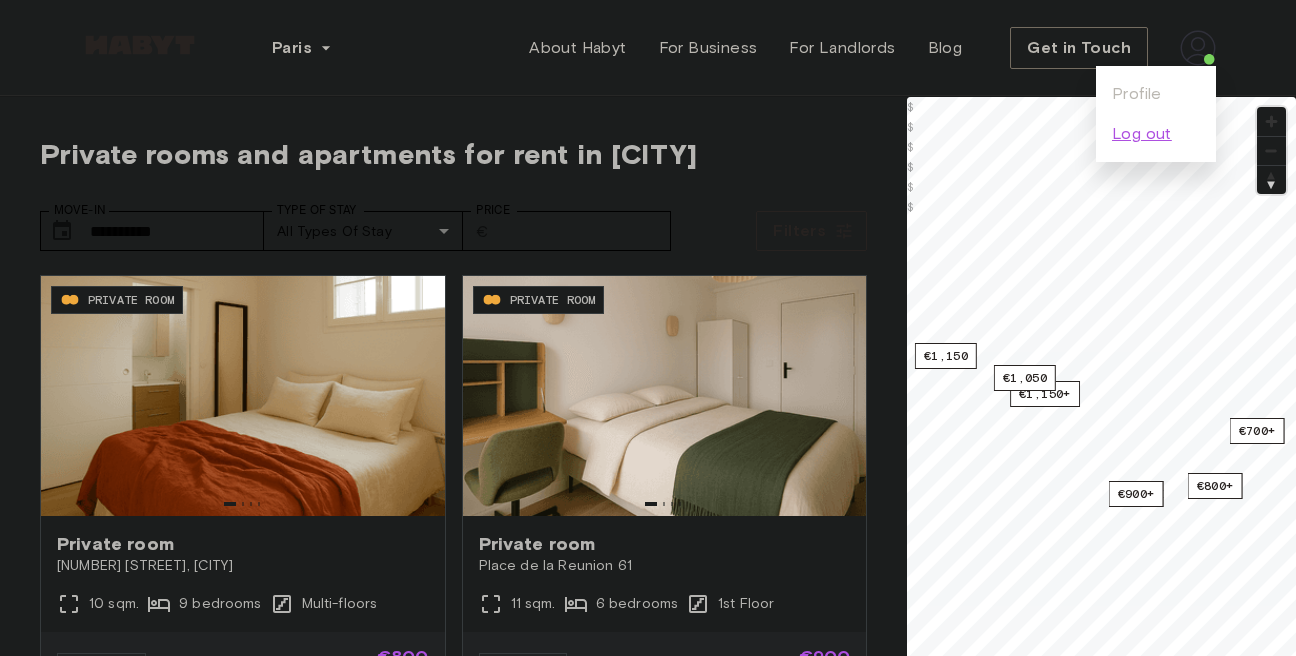 click on "Log out" at bounding box center (1142, 134) 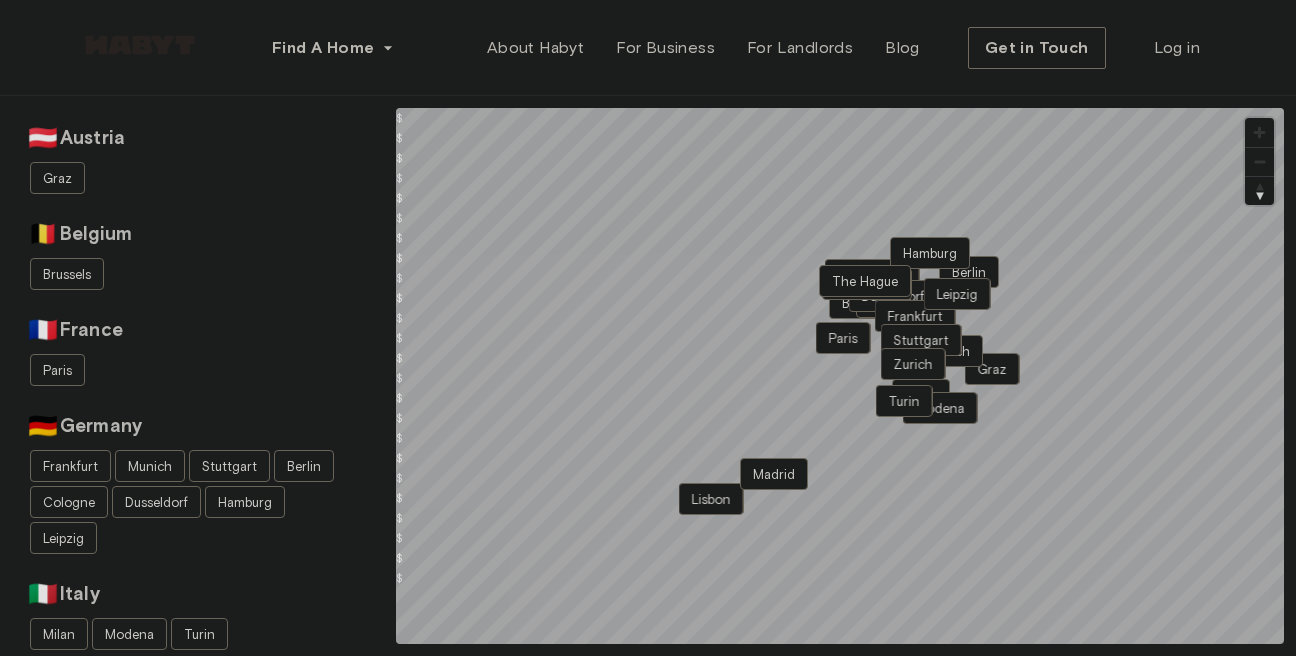 scroll, scrollTop: 0, scrollLeft: 0, axis: both 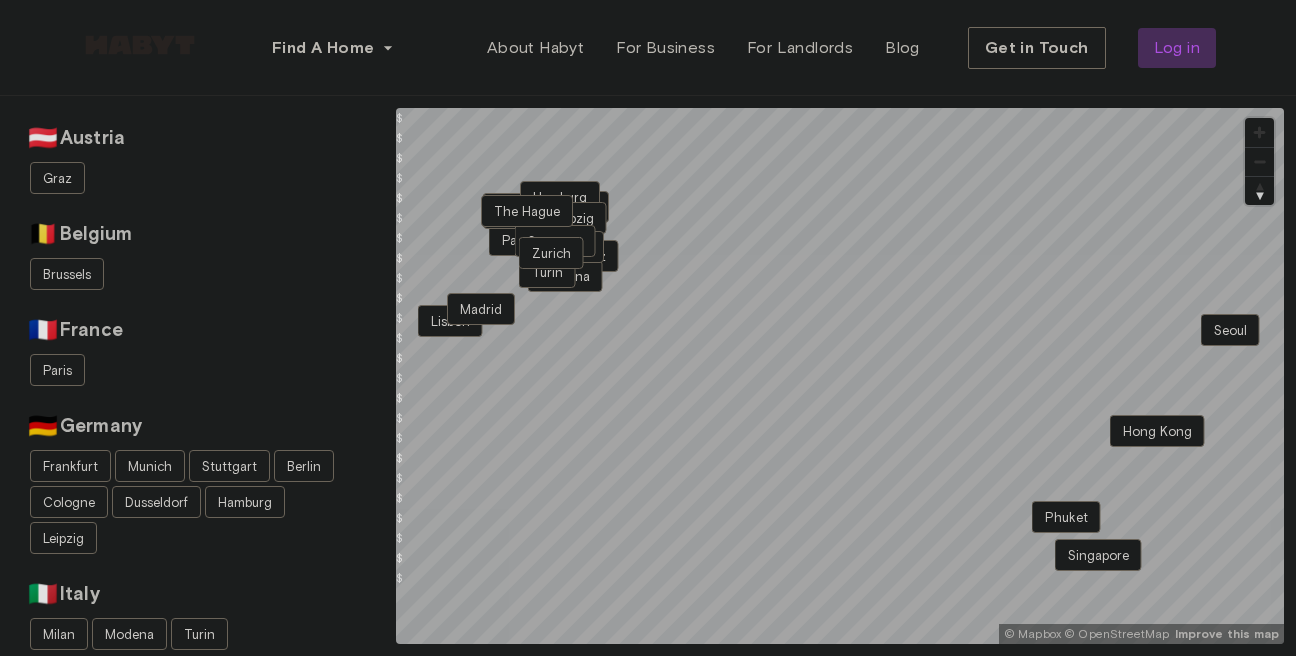 click on "Log in" at bounding box center [1177, 48] 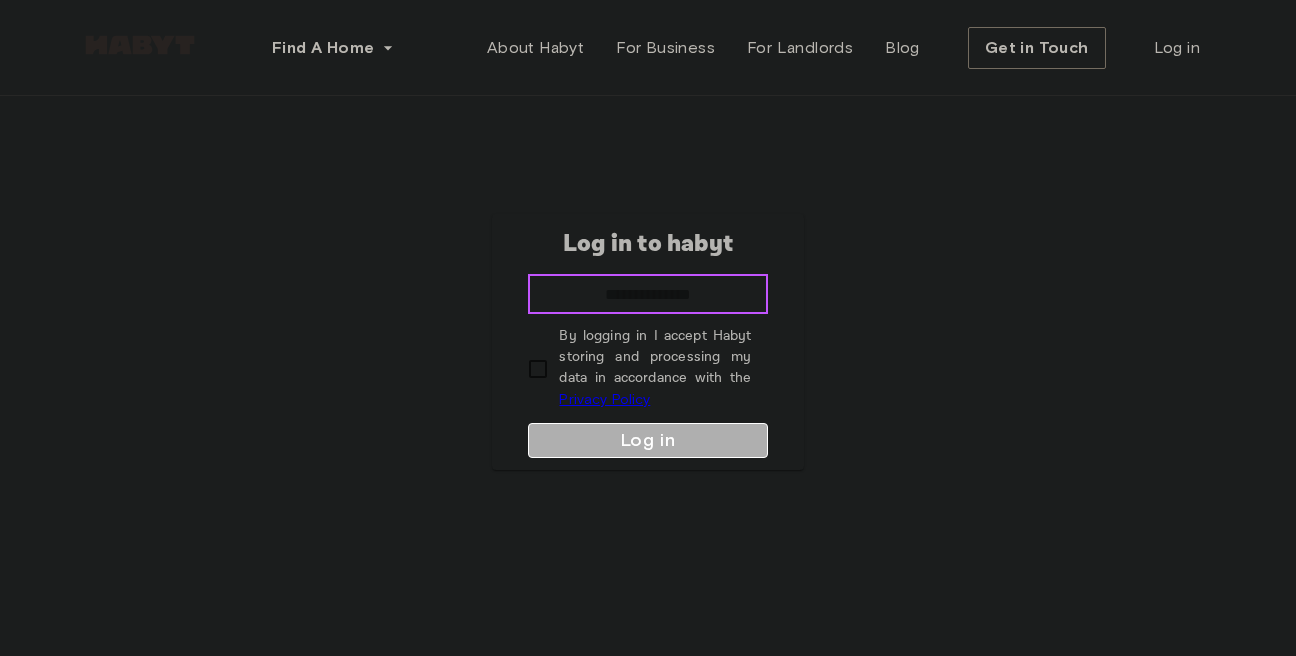 click at bounding box center [647, 294] 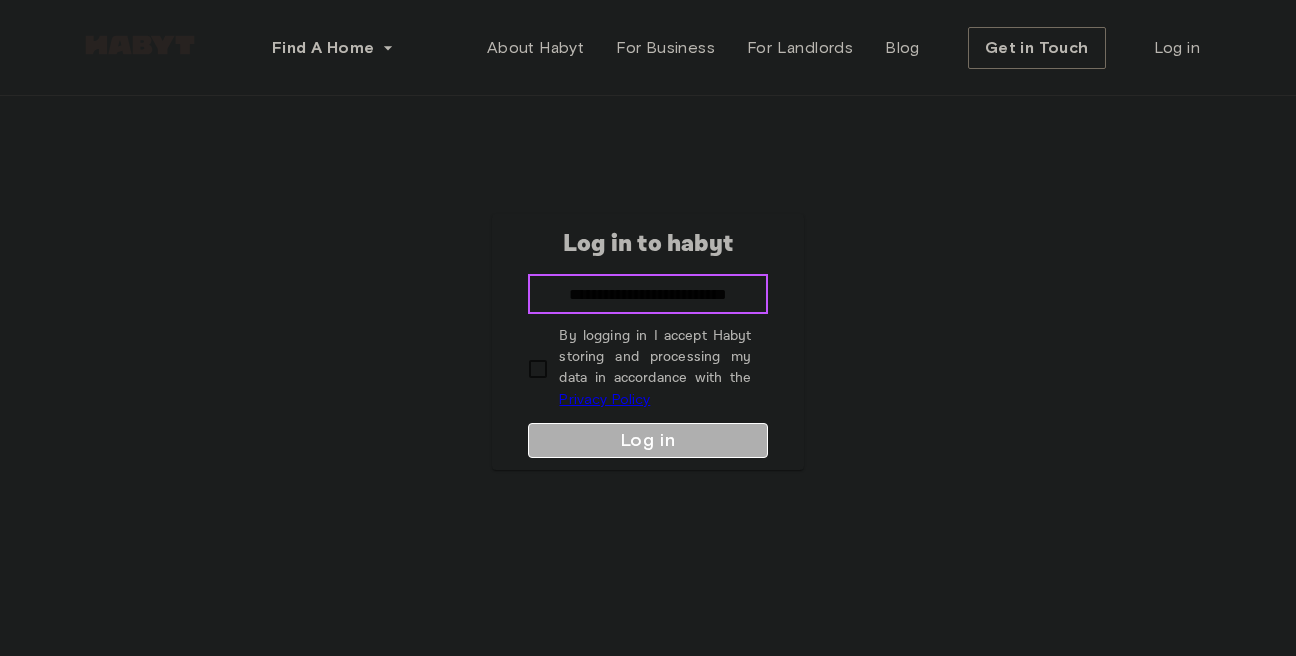 scroll, scrollTop: 0, scrollLeft: 14, axis: horizontal 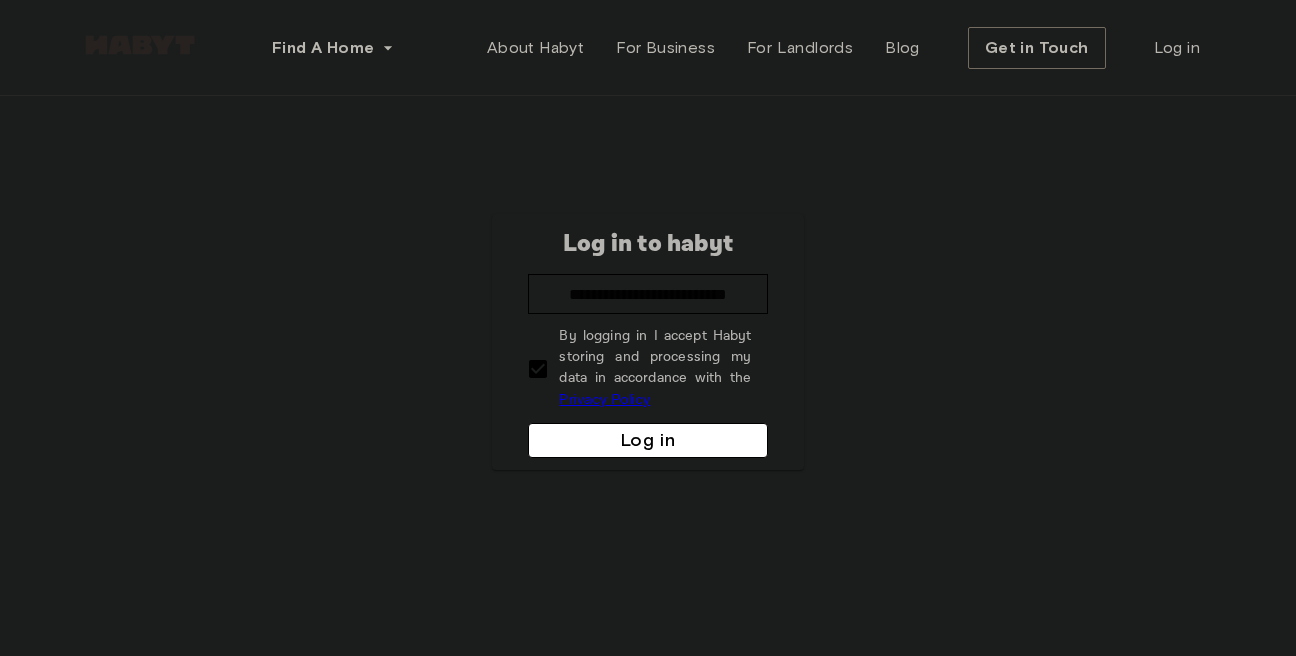 click on "Log in" at bounding box center [647, 440] 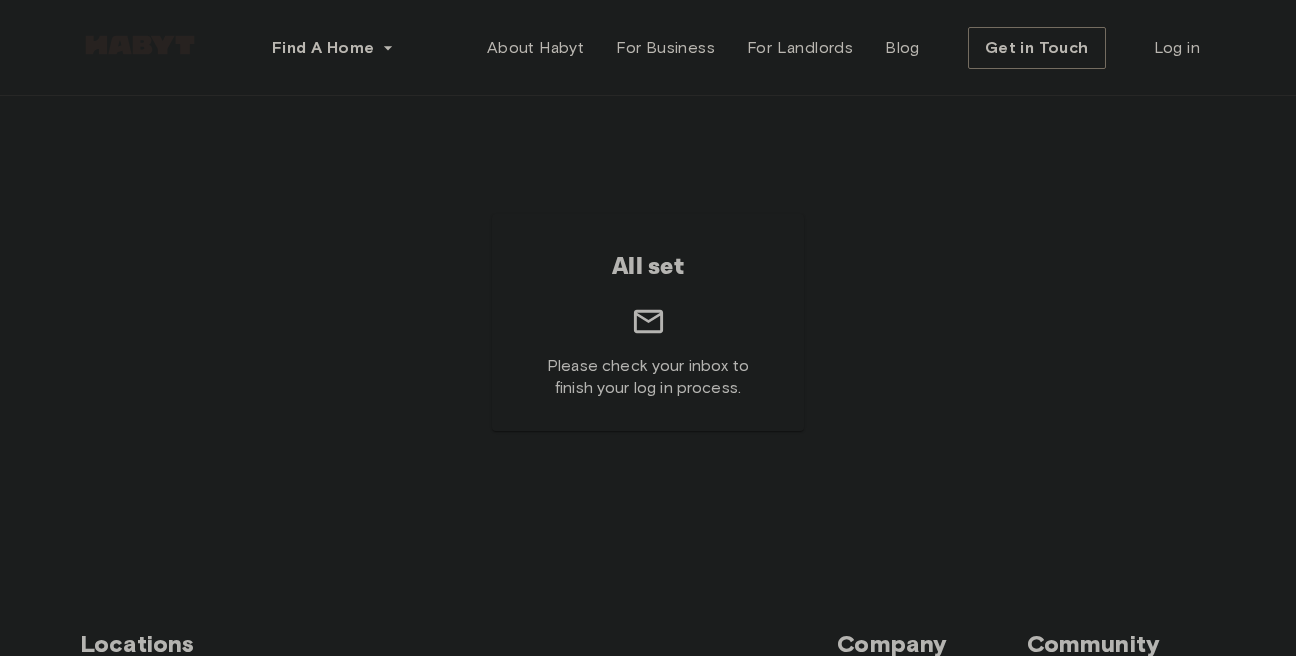 scroll, scrollTop: 0, scrollLeft: 0, axis: both 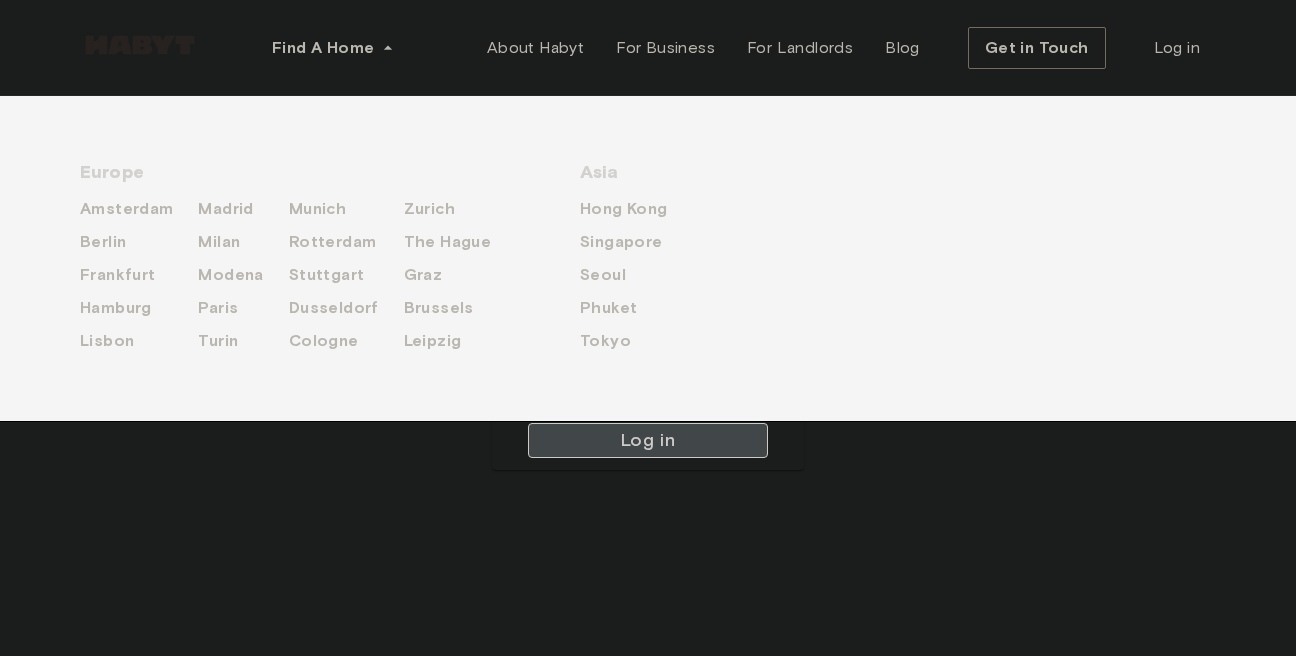 click on "Log in to habyt ​ By logging in I accept Habyt storing and processing my data in accordance with the   Privacy Policy Log in" at bounding box center (648, 342) 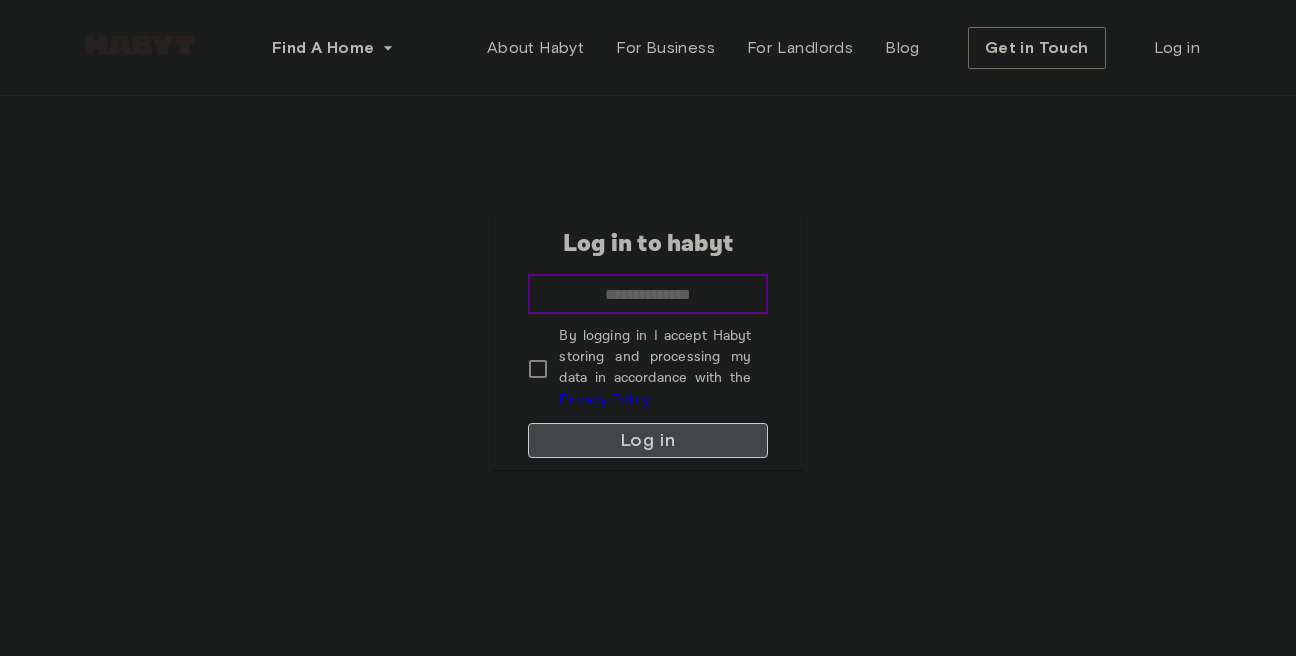 click at bounding box center [647, 294] 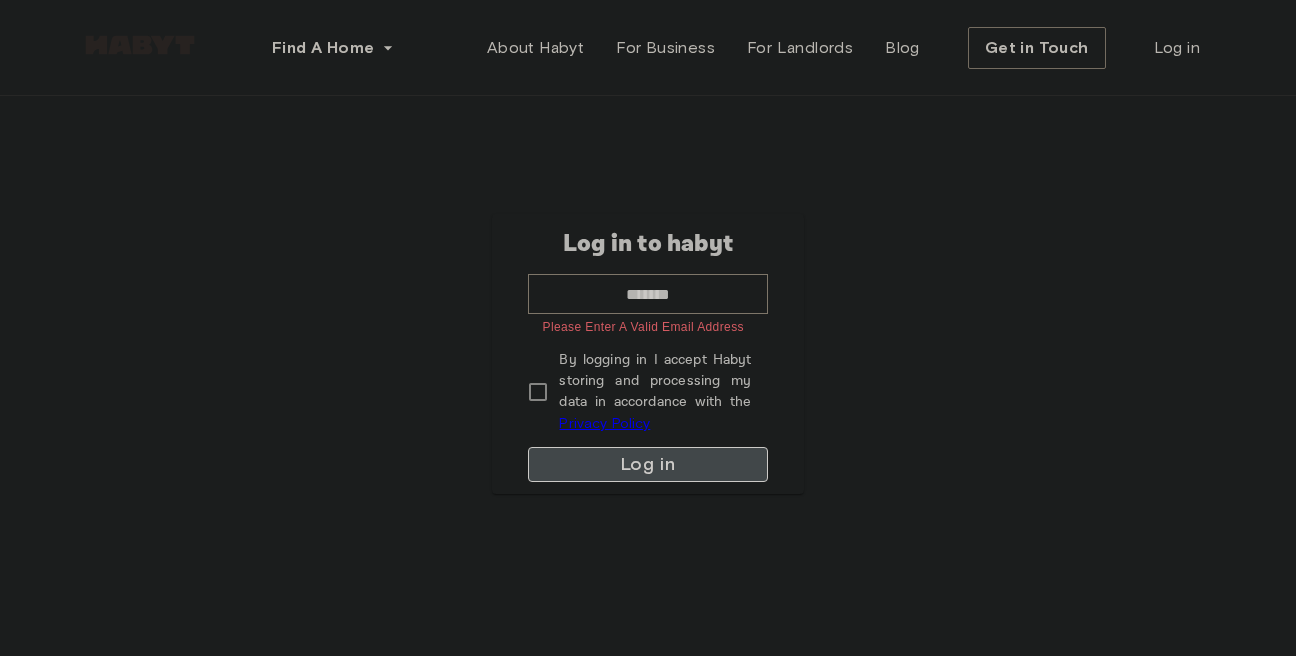 click on "Log in to habyt ******* ​ Please enter a valid email address By logging in I accept Habyt storing and processing my data in accordance with the   Privacy Policy Log in" at bounding box center [648, 354] 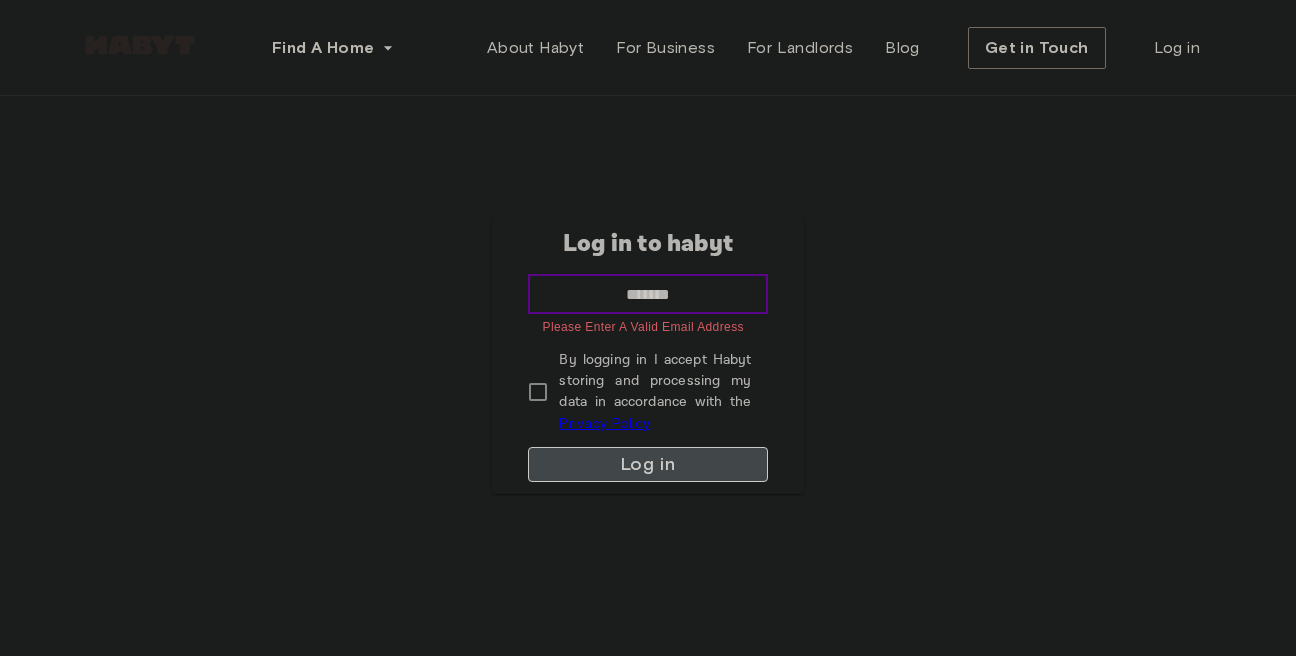 paste on "**********" 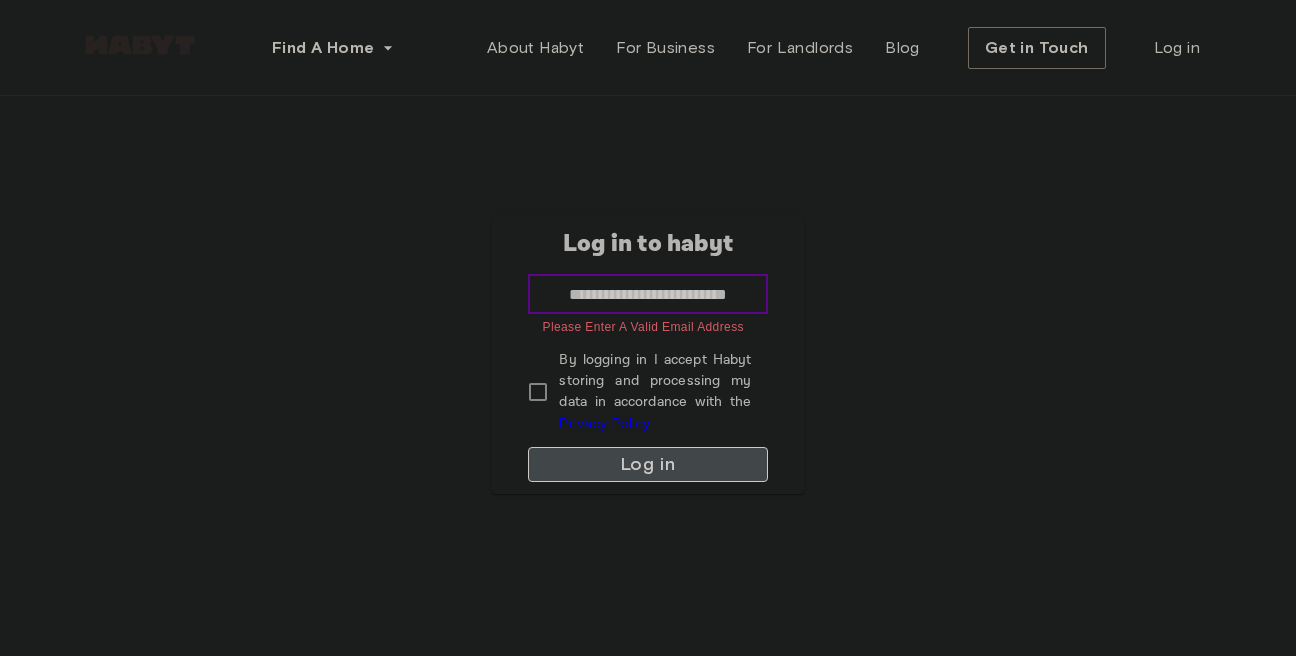 scroll, scrollTop: 0, scrollLeft: 14, axis: horizontal 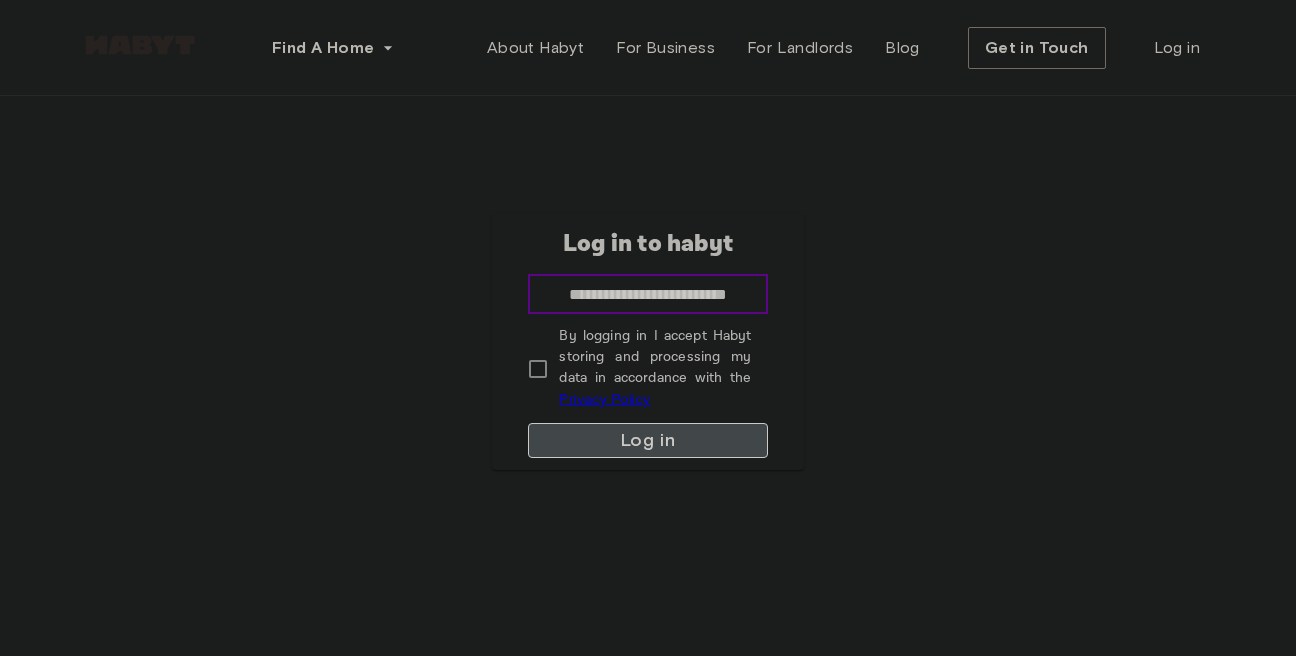 type on "**********" 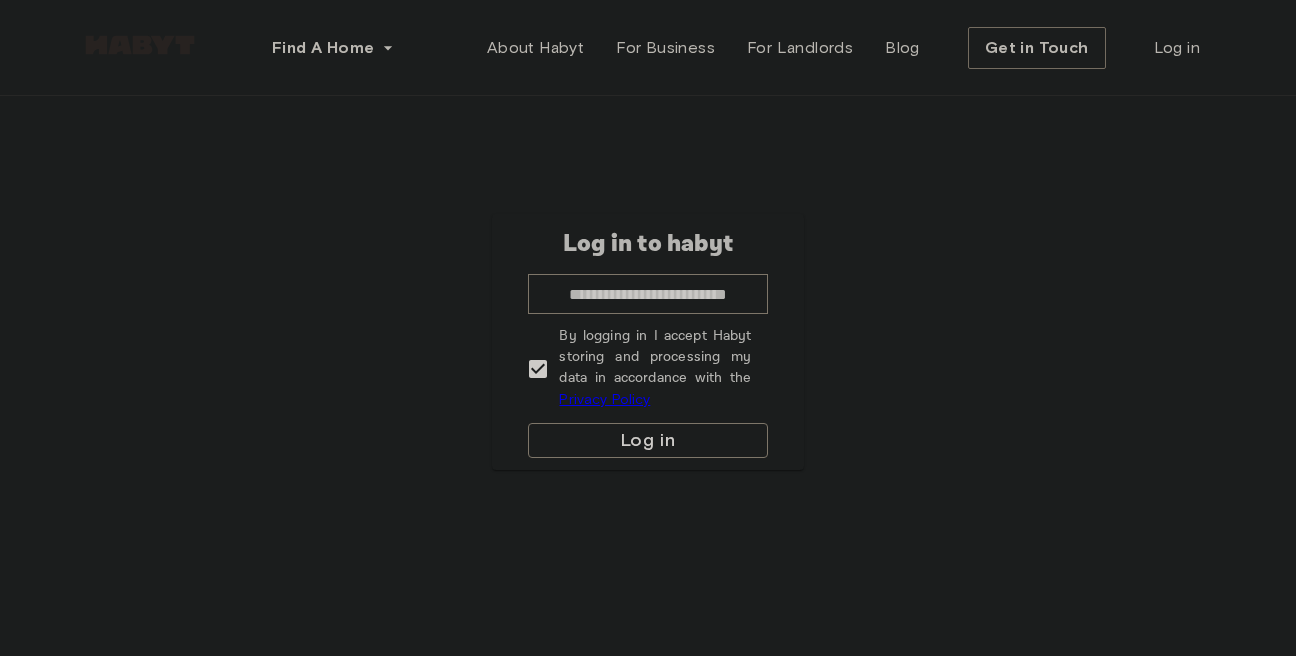 click on "Log in" at bounding box center (647, 440) 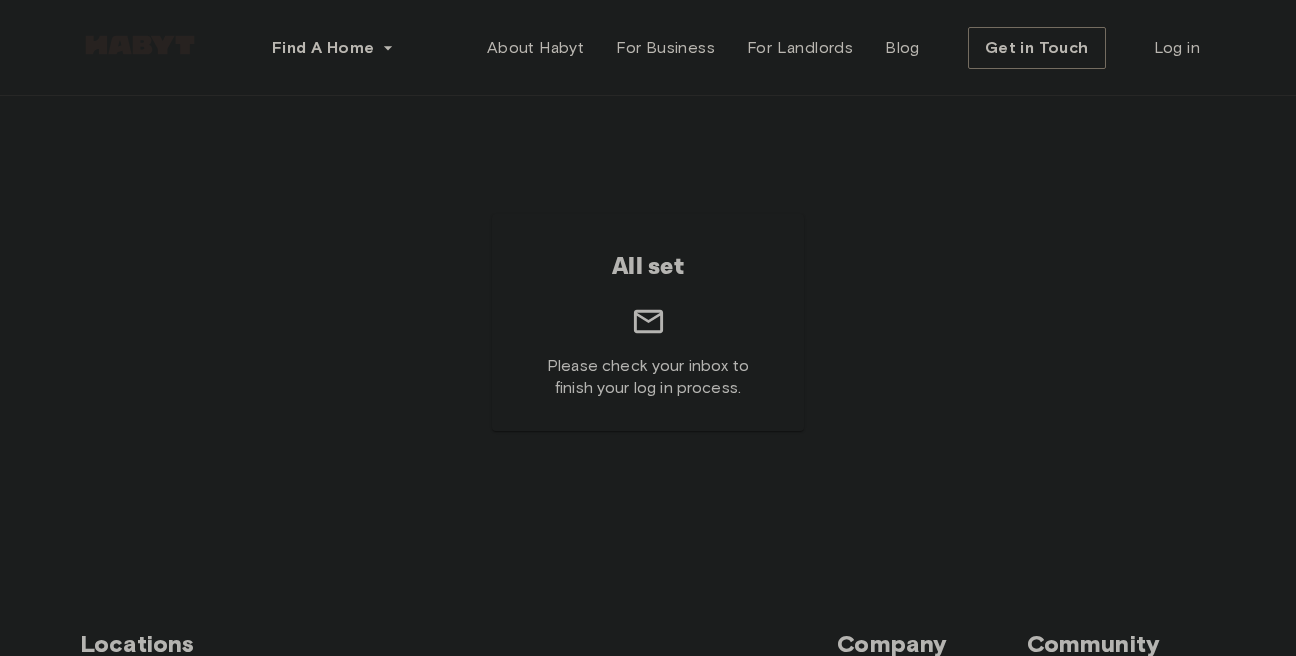 scroll, scrollTop: 0, scrollLeft: 0, axis: both 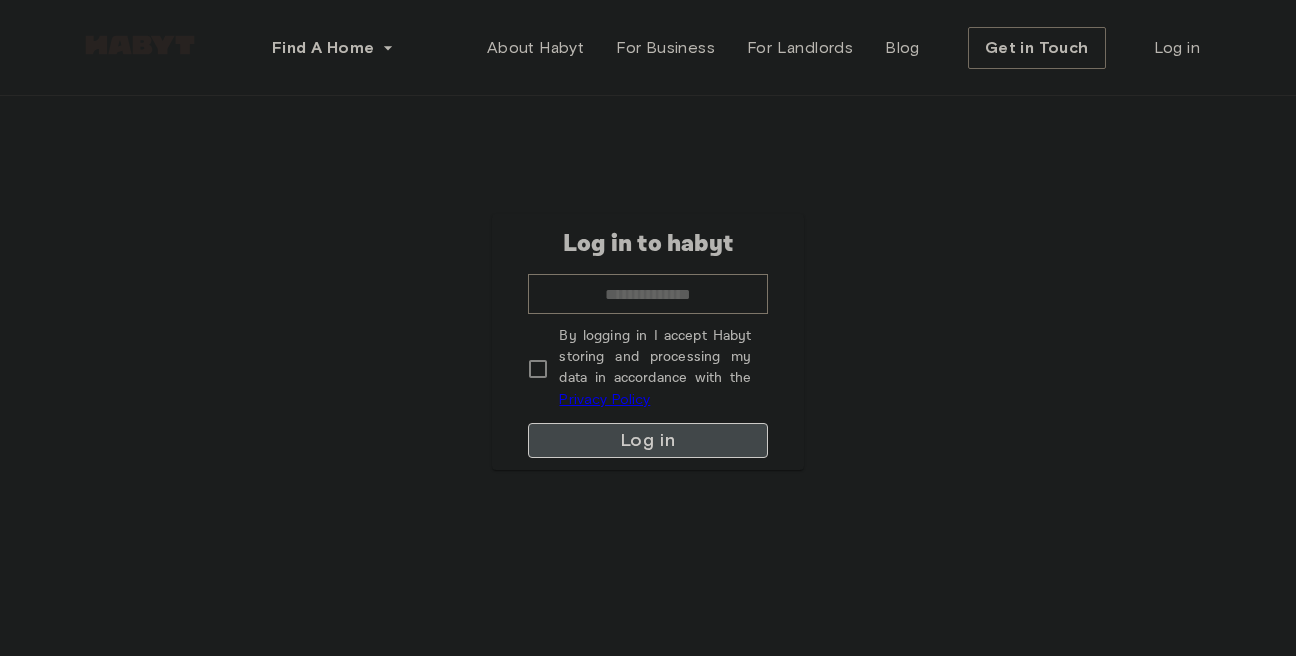 click on "Log in to habyt ​ By logging in I accept Habyt storing and processing my data in accordance with the   Privacy Policy Log in" at bounding box center (648, 342) 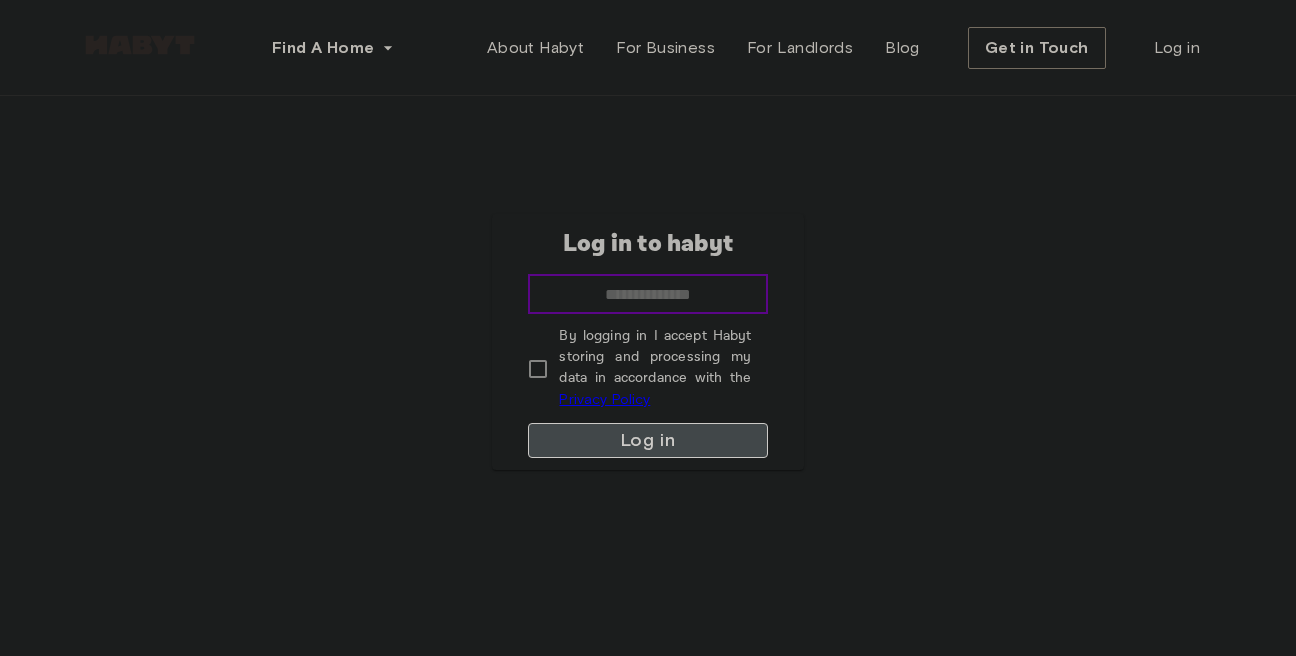 click at bounding box center (647, 294) 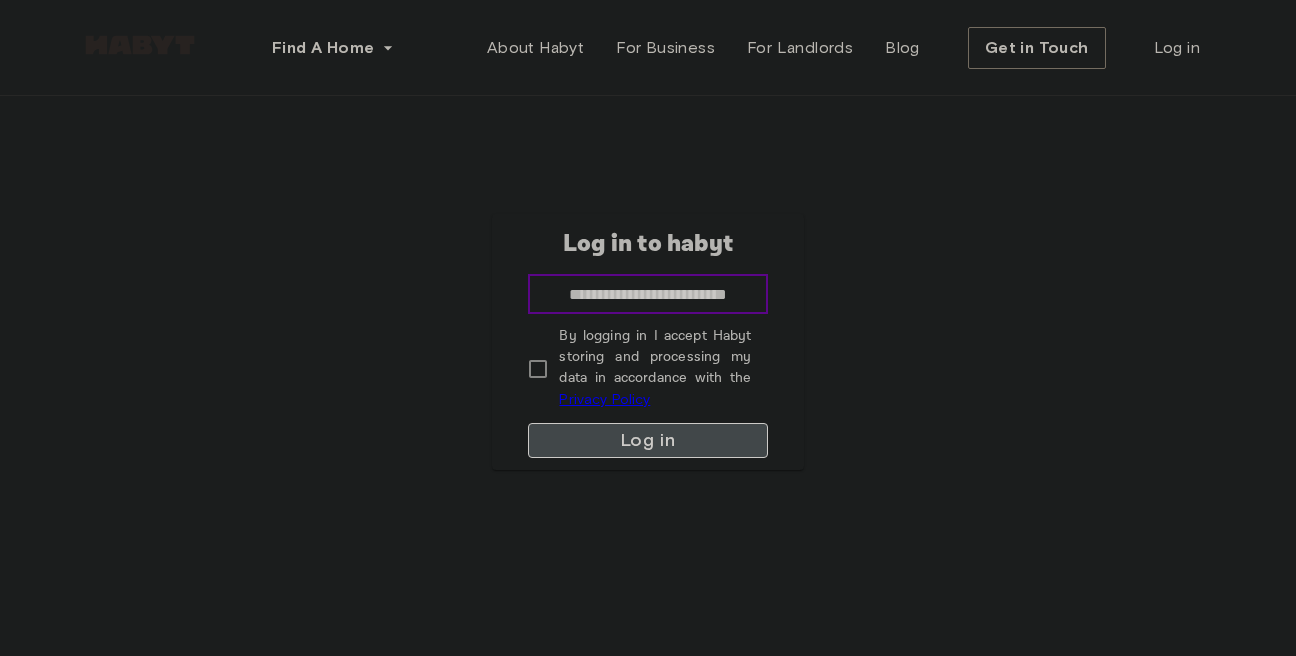 scroll, scrollTop: 0, scrollLeft: 14, axis: horizontal 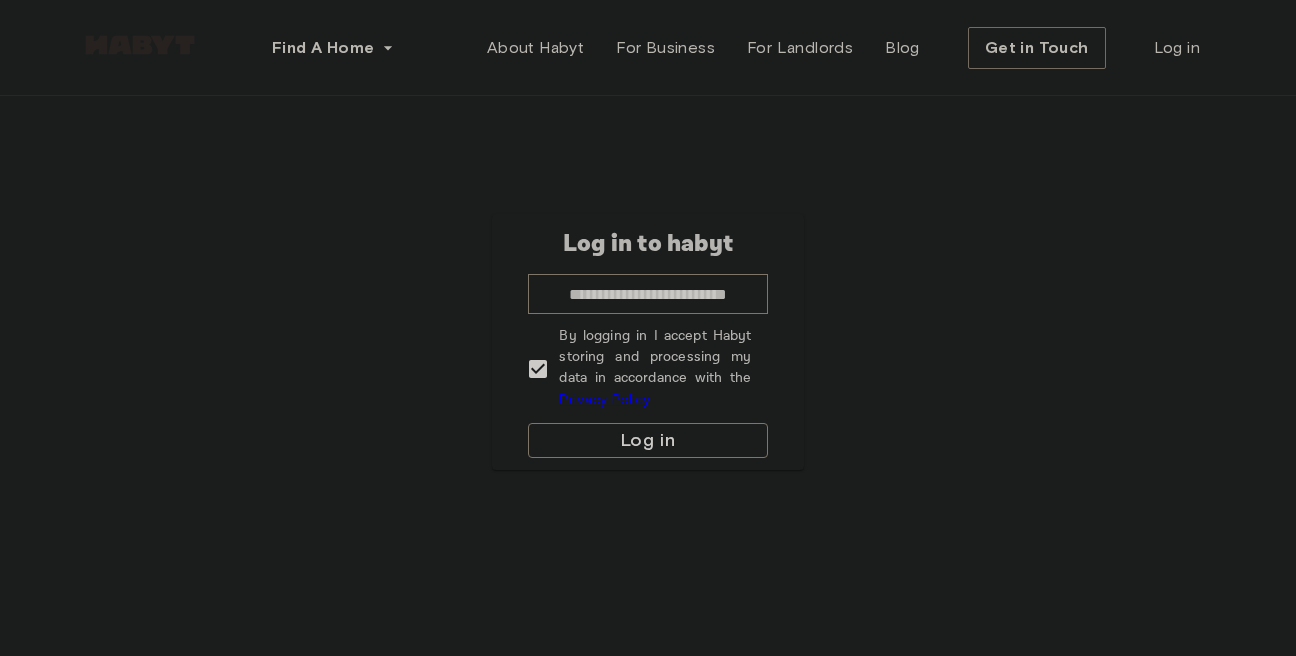 click on "Log in" at bounding box center (647, 440) 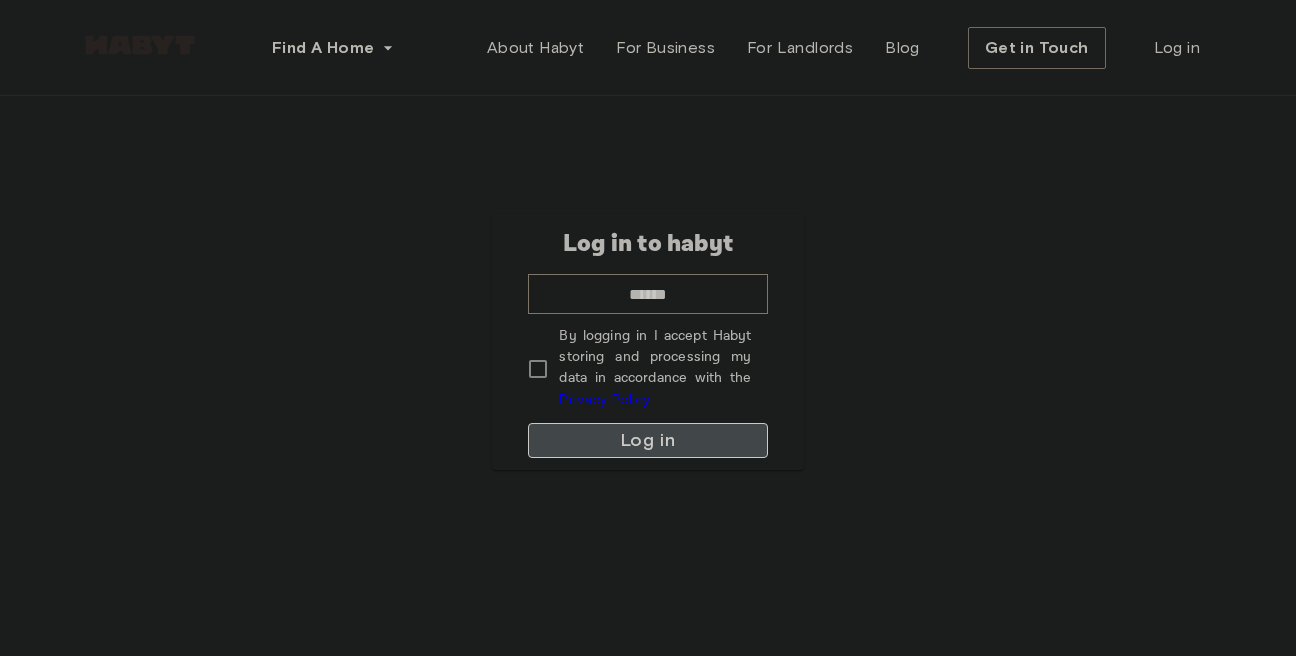 scroll, scrollTop: 0, scrollLeft: 0, axis: both 